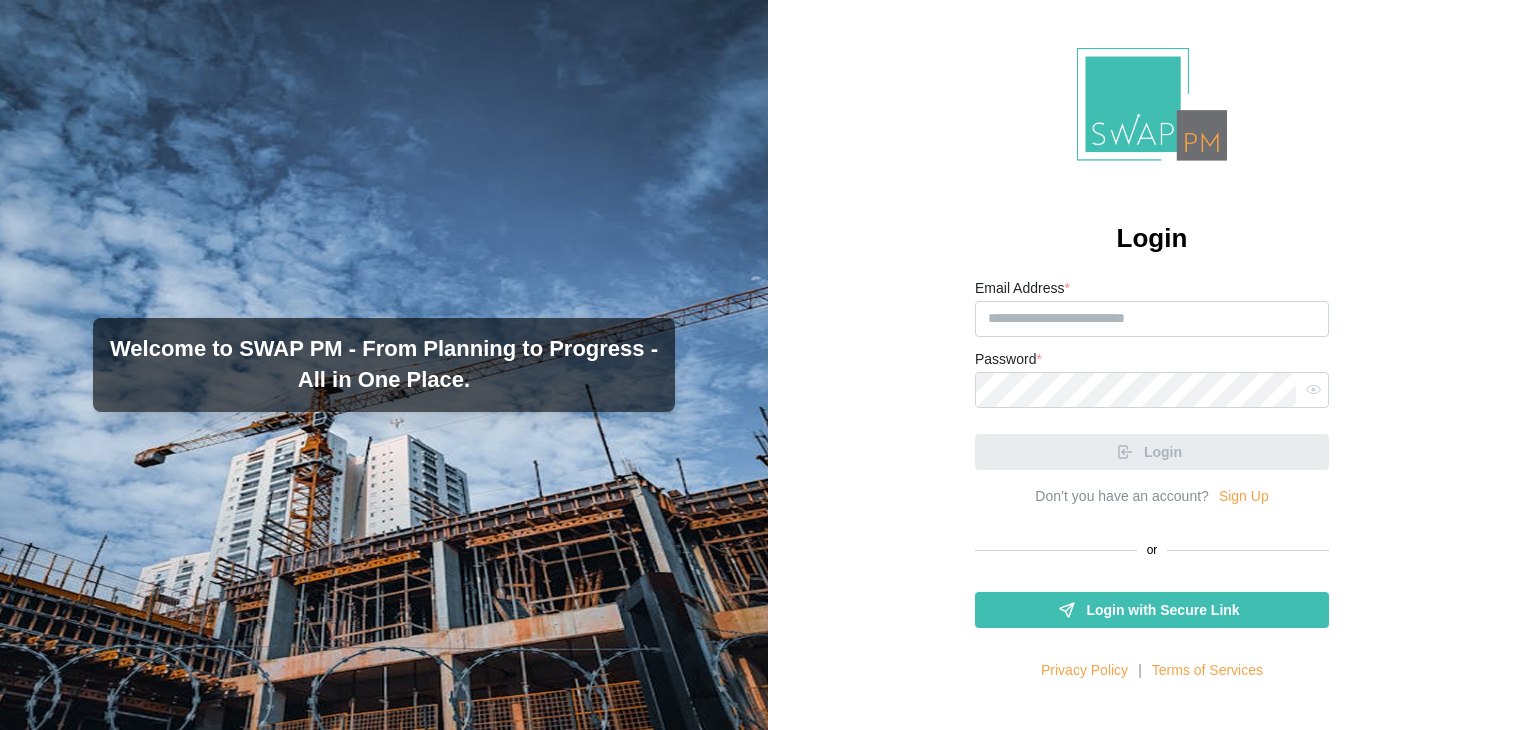 type 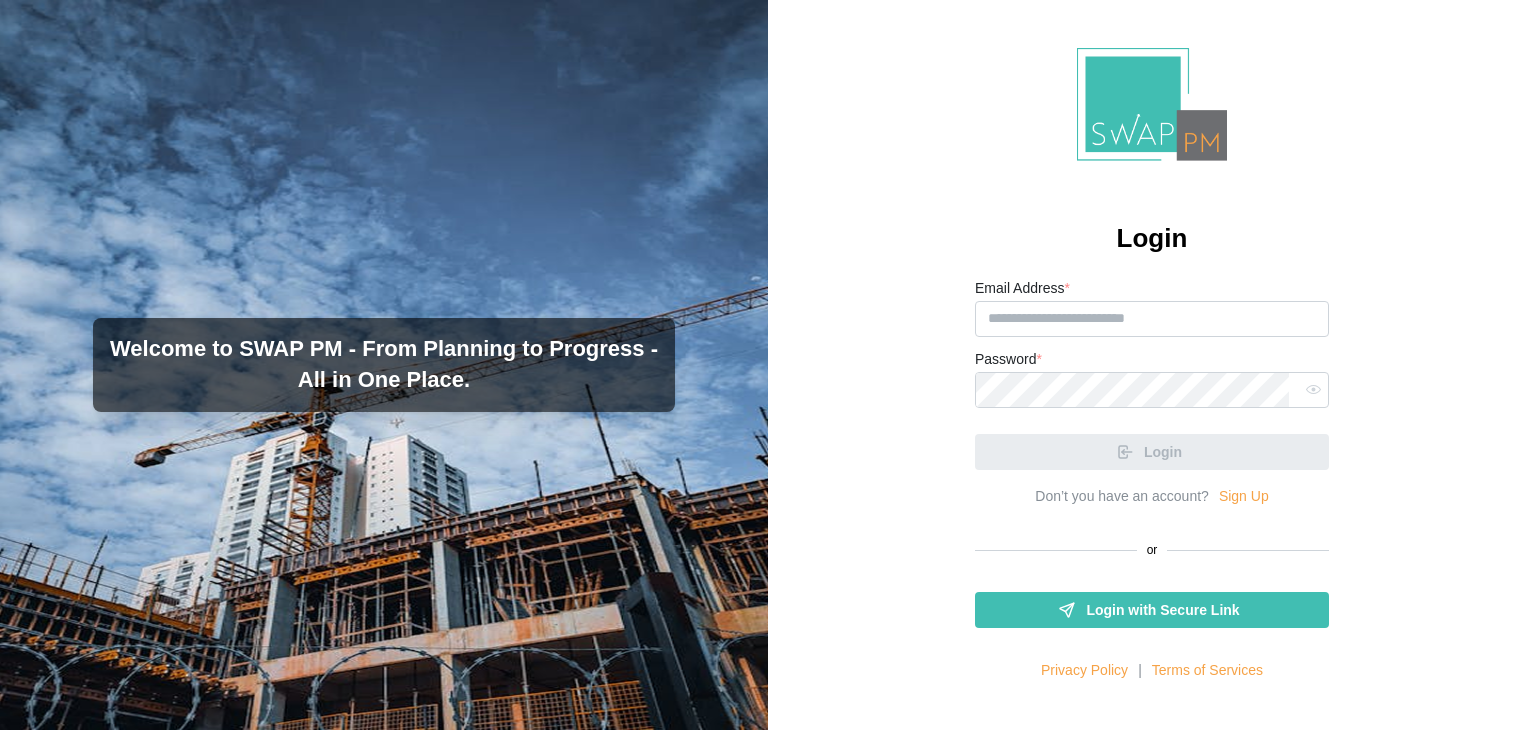 scroll, scrollTop: 0, scrollLeft: 0, axis: both 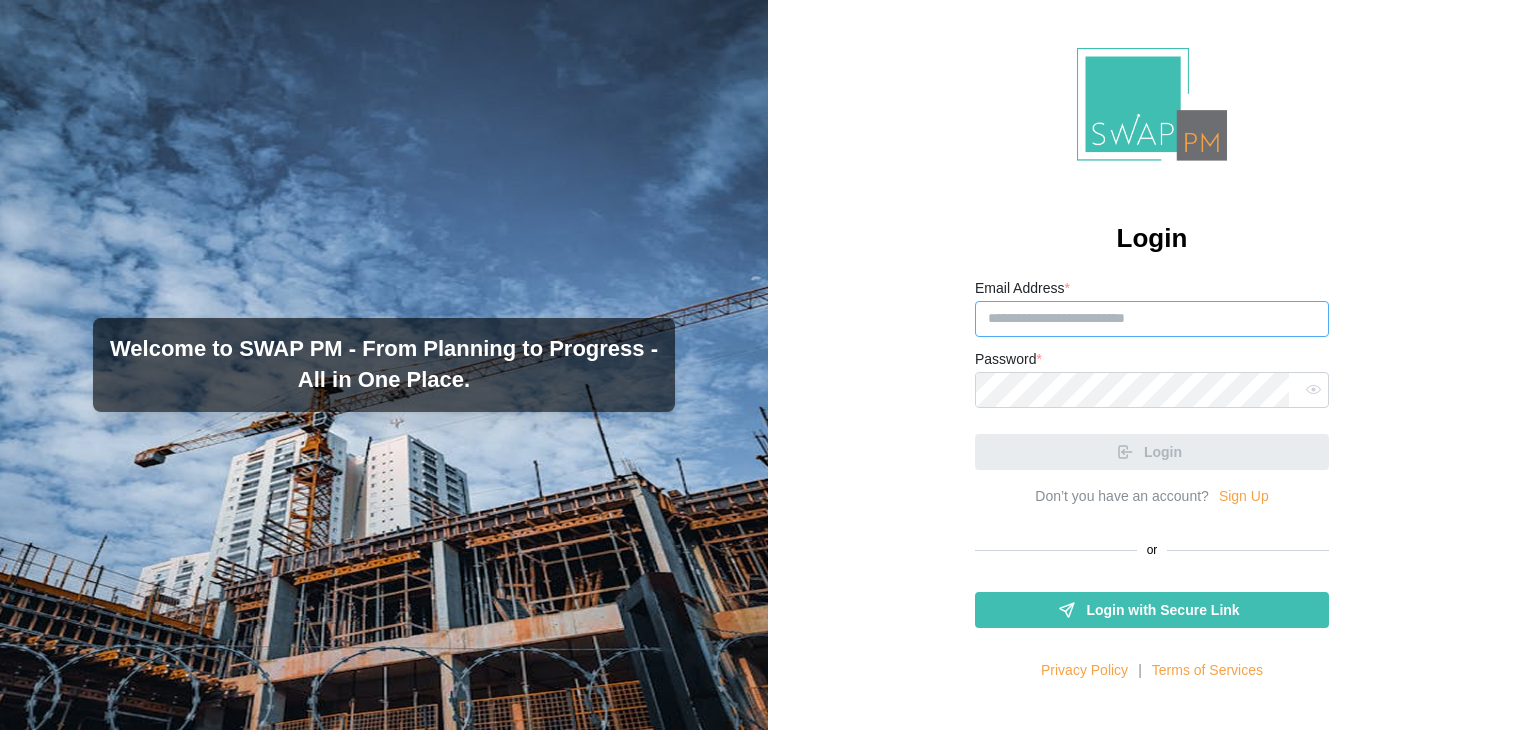 click on "Email Address  *" at bounding box center (1152, 319) 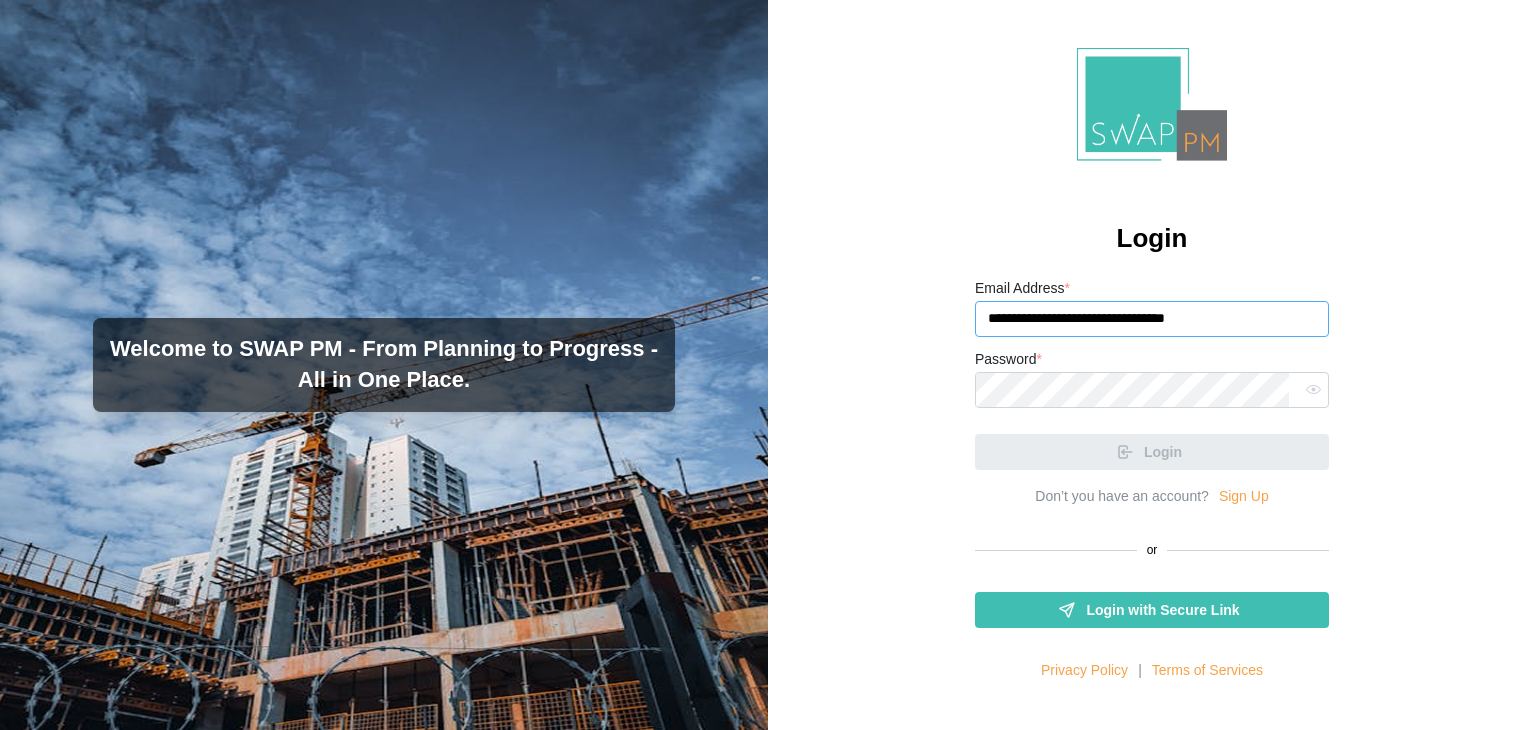 type on "**********" 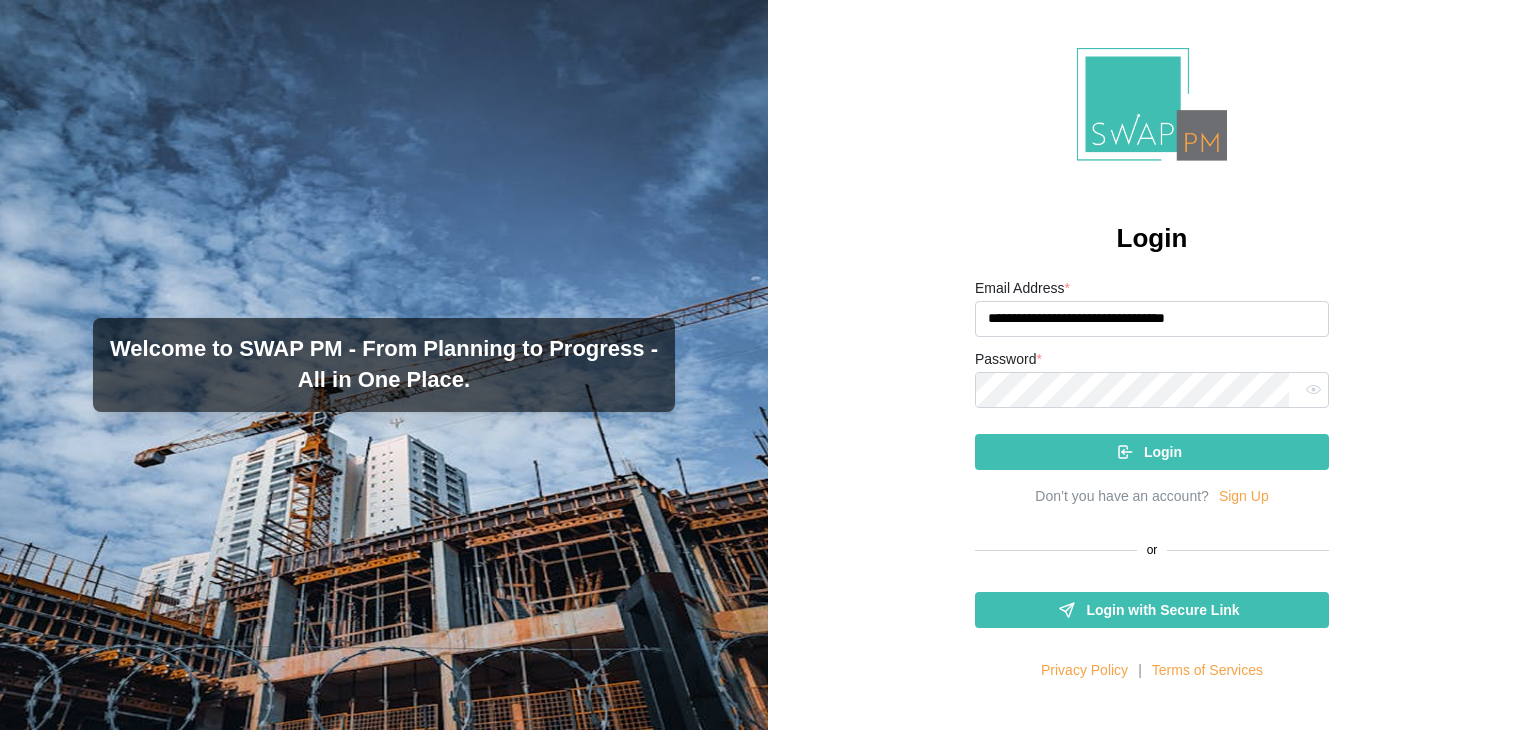 click on "Login" at bounding box center (1149, 452) 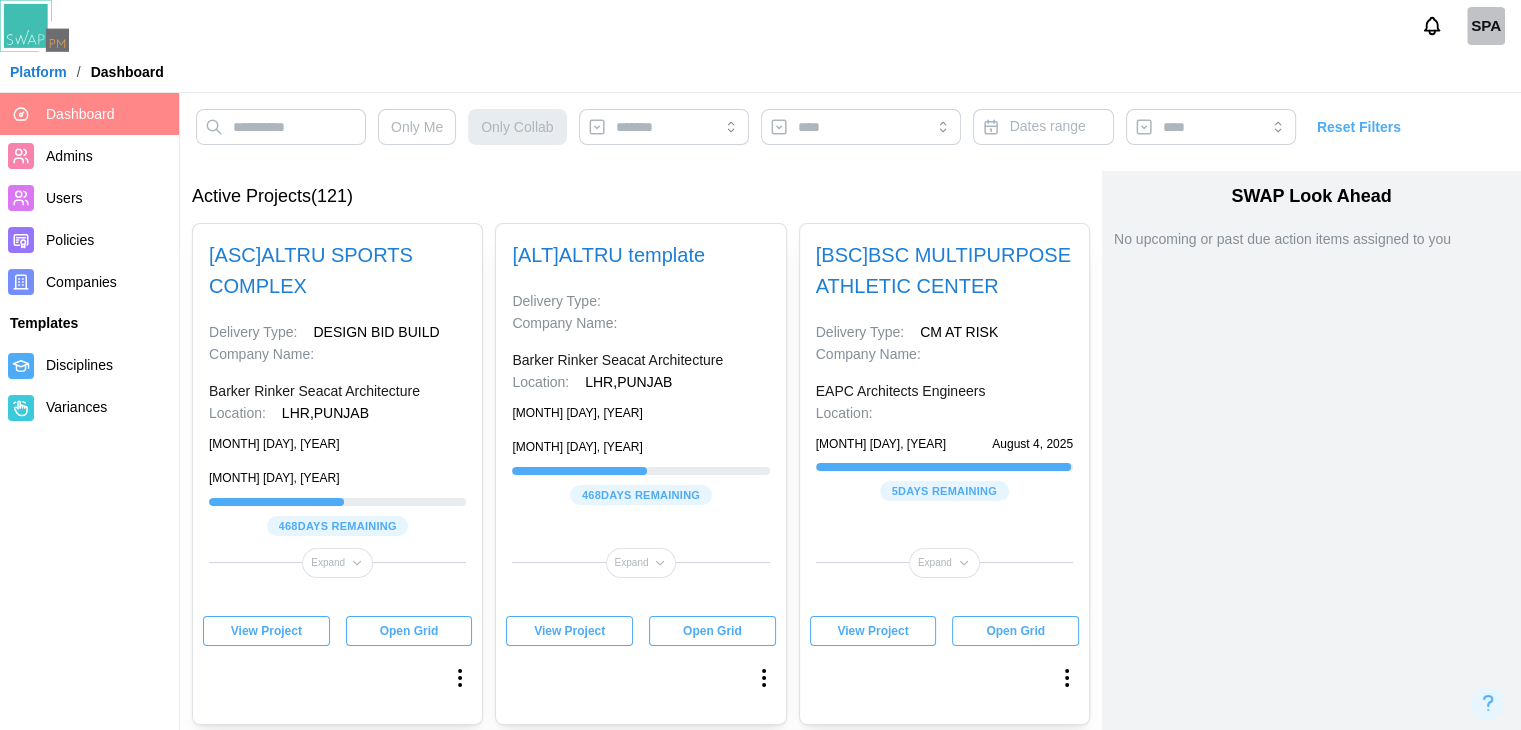 click on "View Project" at bounding box center (266, 631) 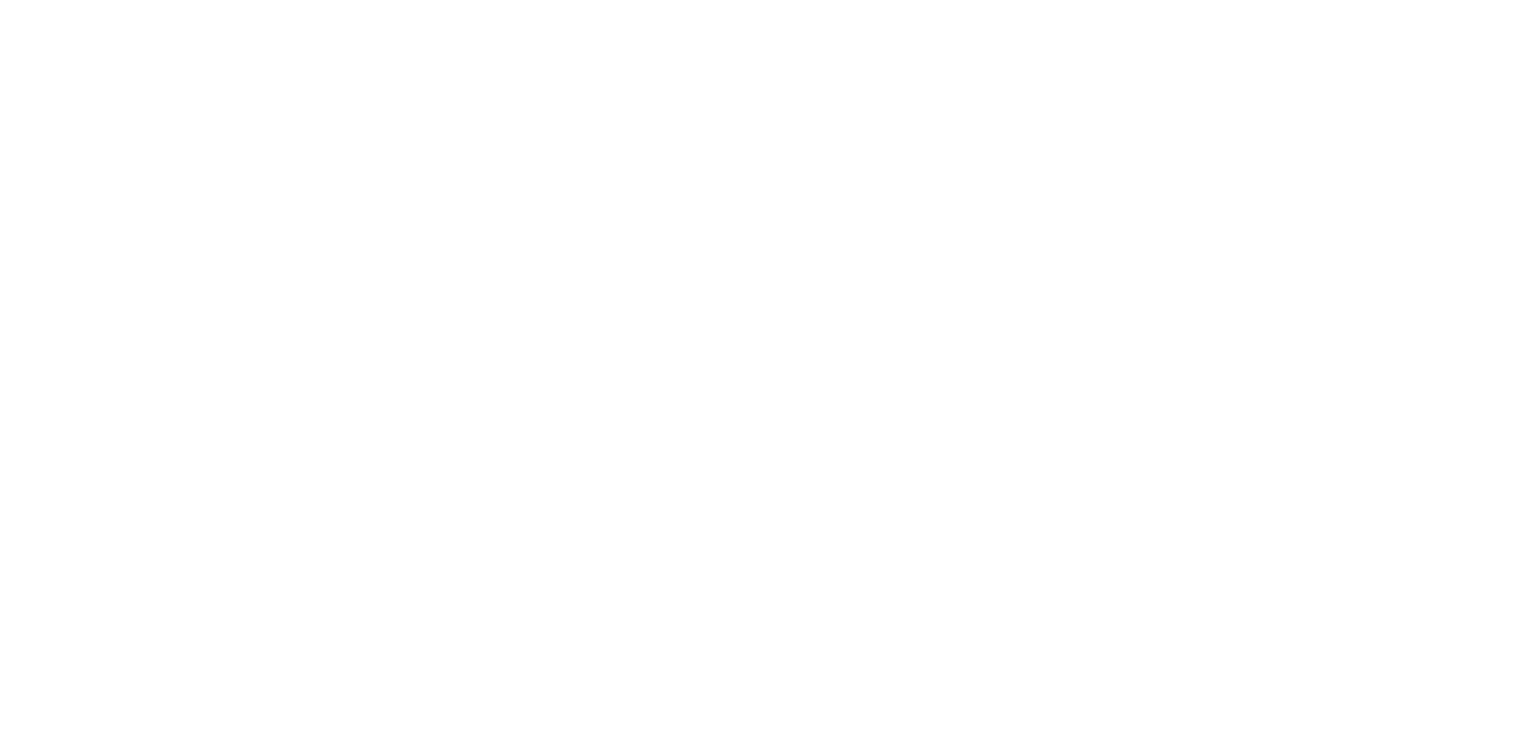 click on "Dashboard / Barker Rinker Seacat Architecture / ALTRU SPORTS COMPLEX / Dashboard" at bounding box center [768, 4] 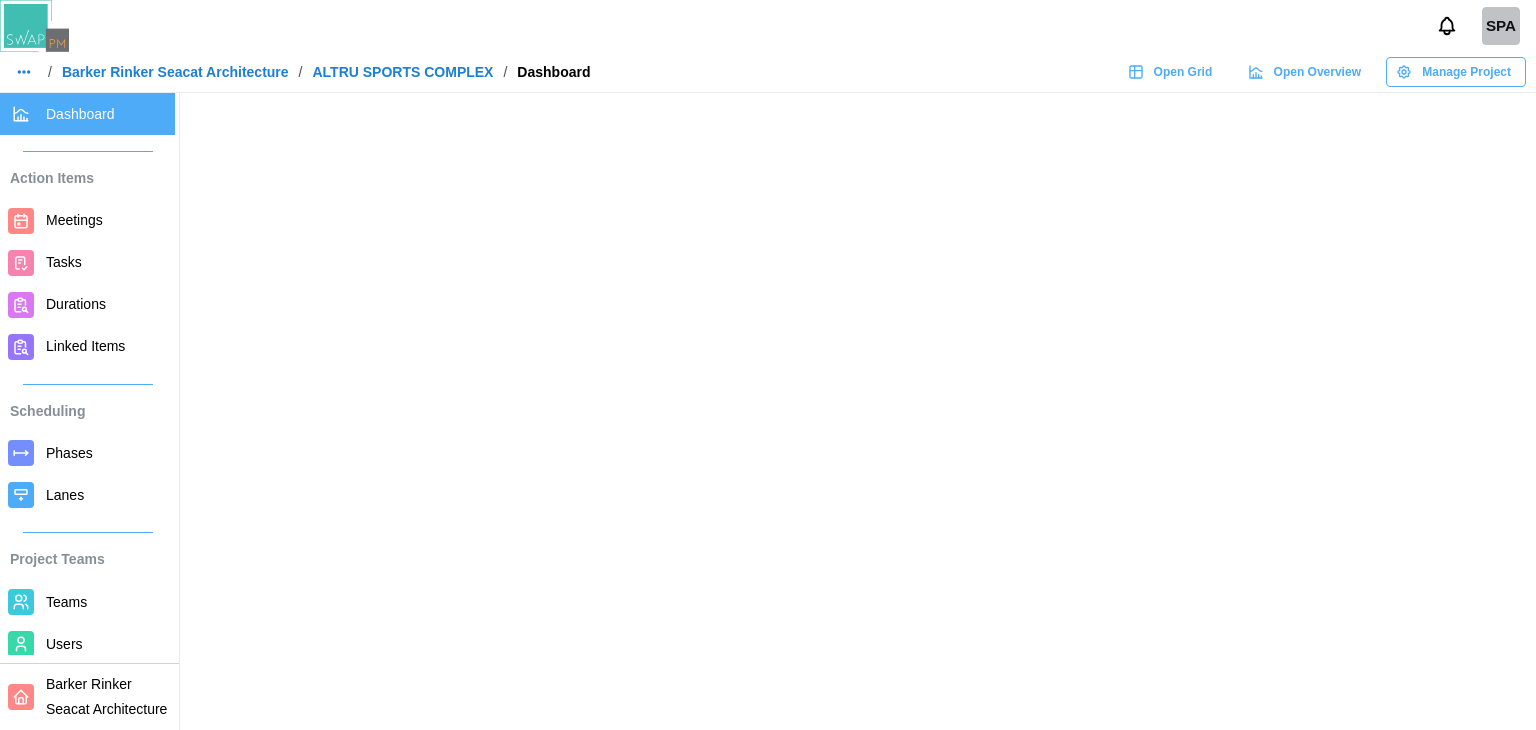scroll, scrollTop: 0, scrollLeft: 0, axis: both 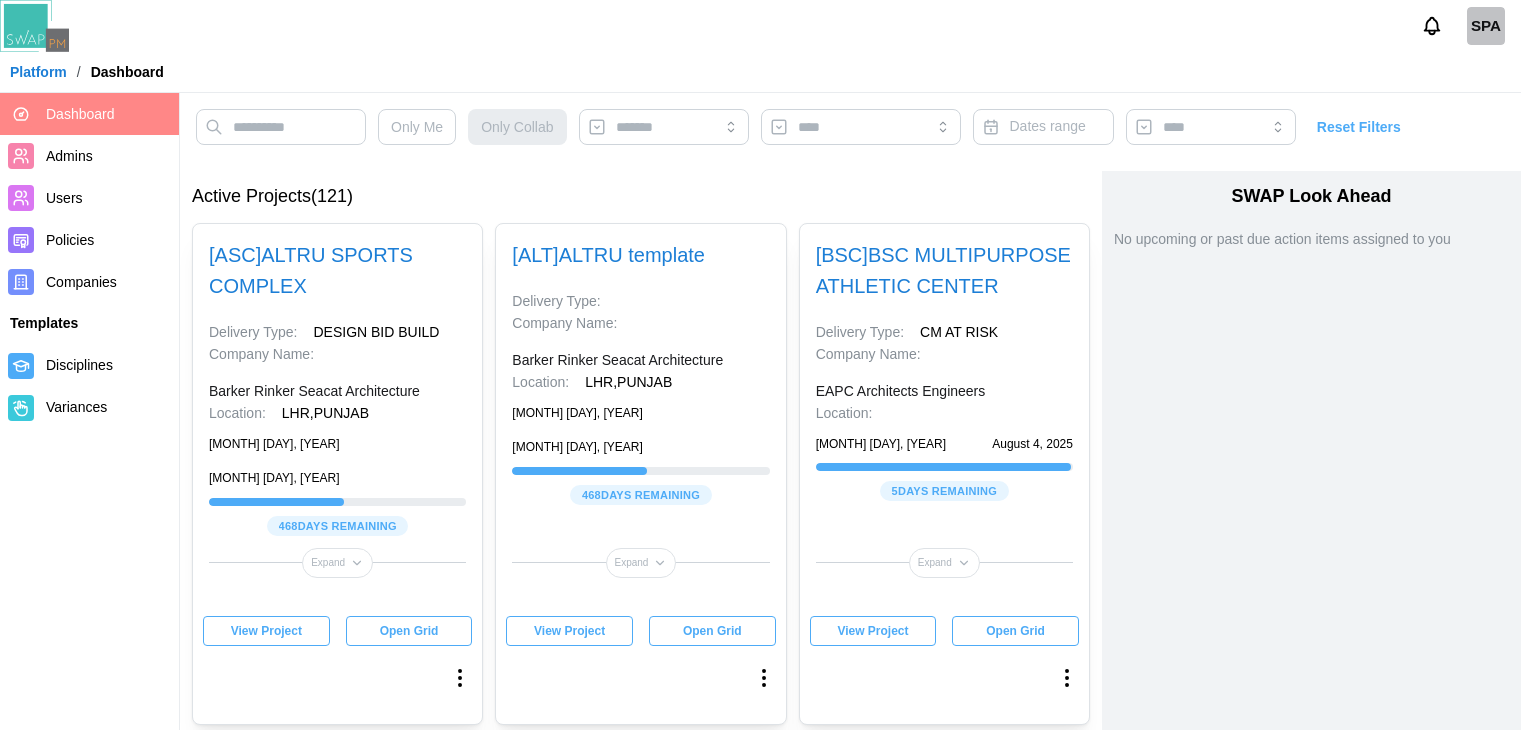 type 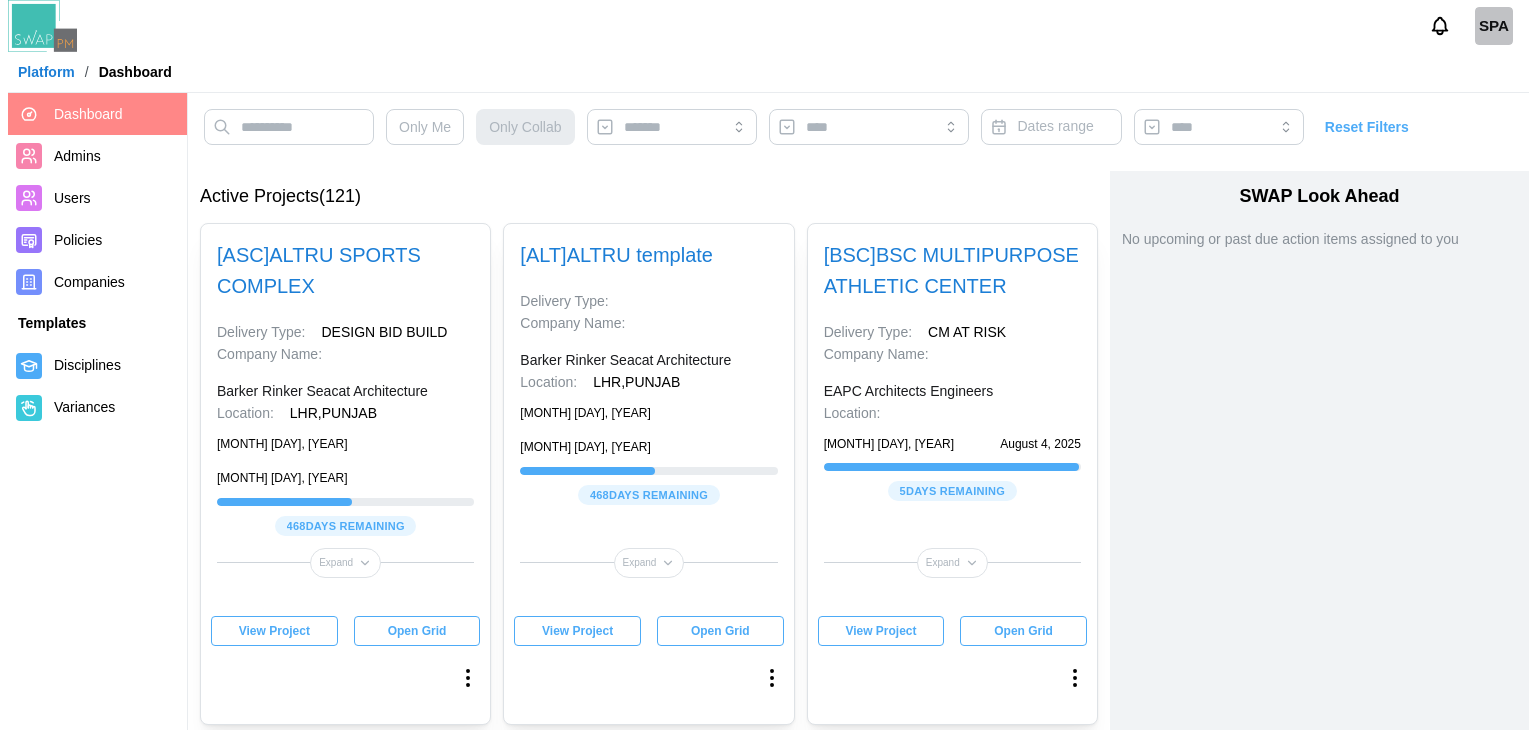 scroll, scrollTop: 0, scrollLeft: 0, axis: both 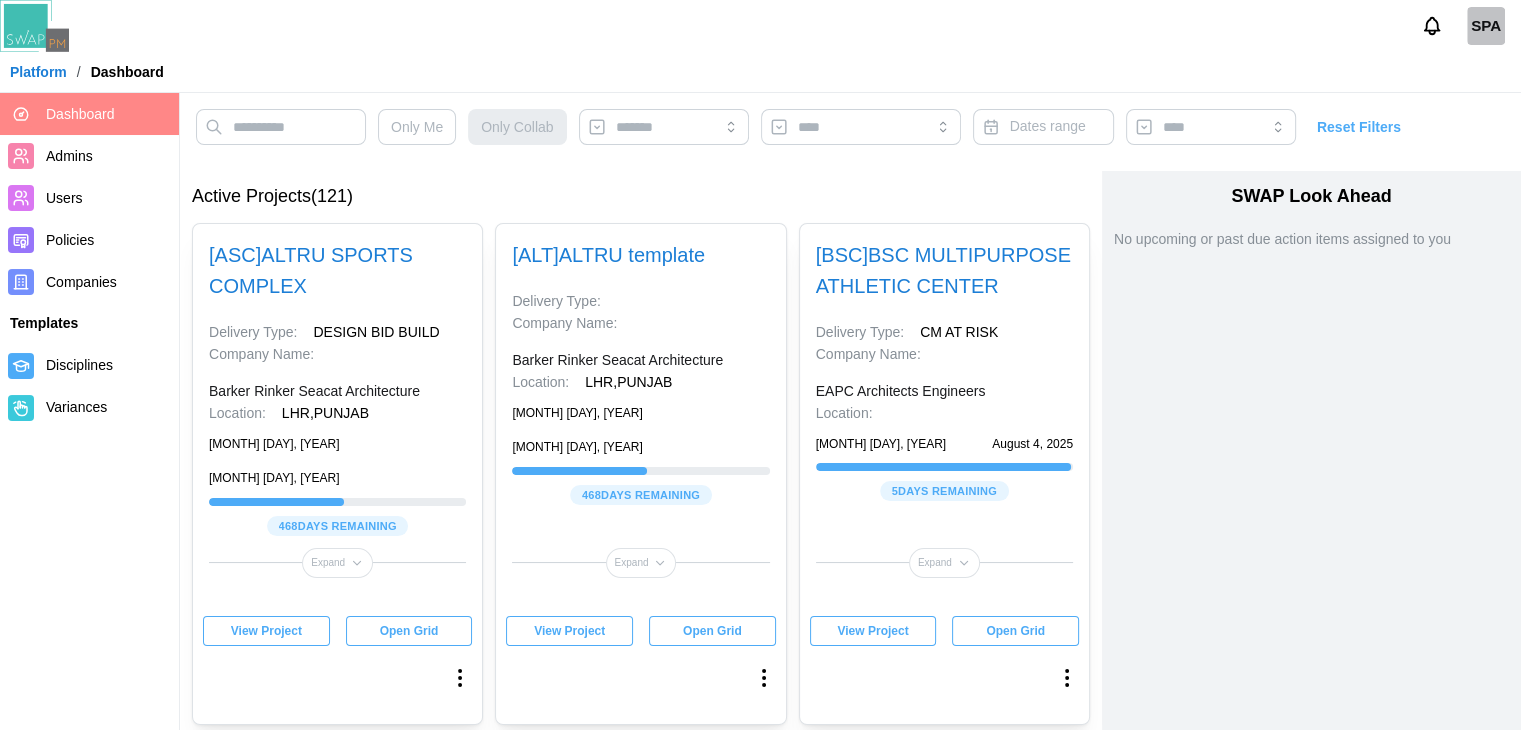 click on "View Project" at bounding box center [266, 631] 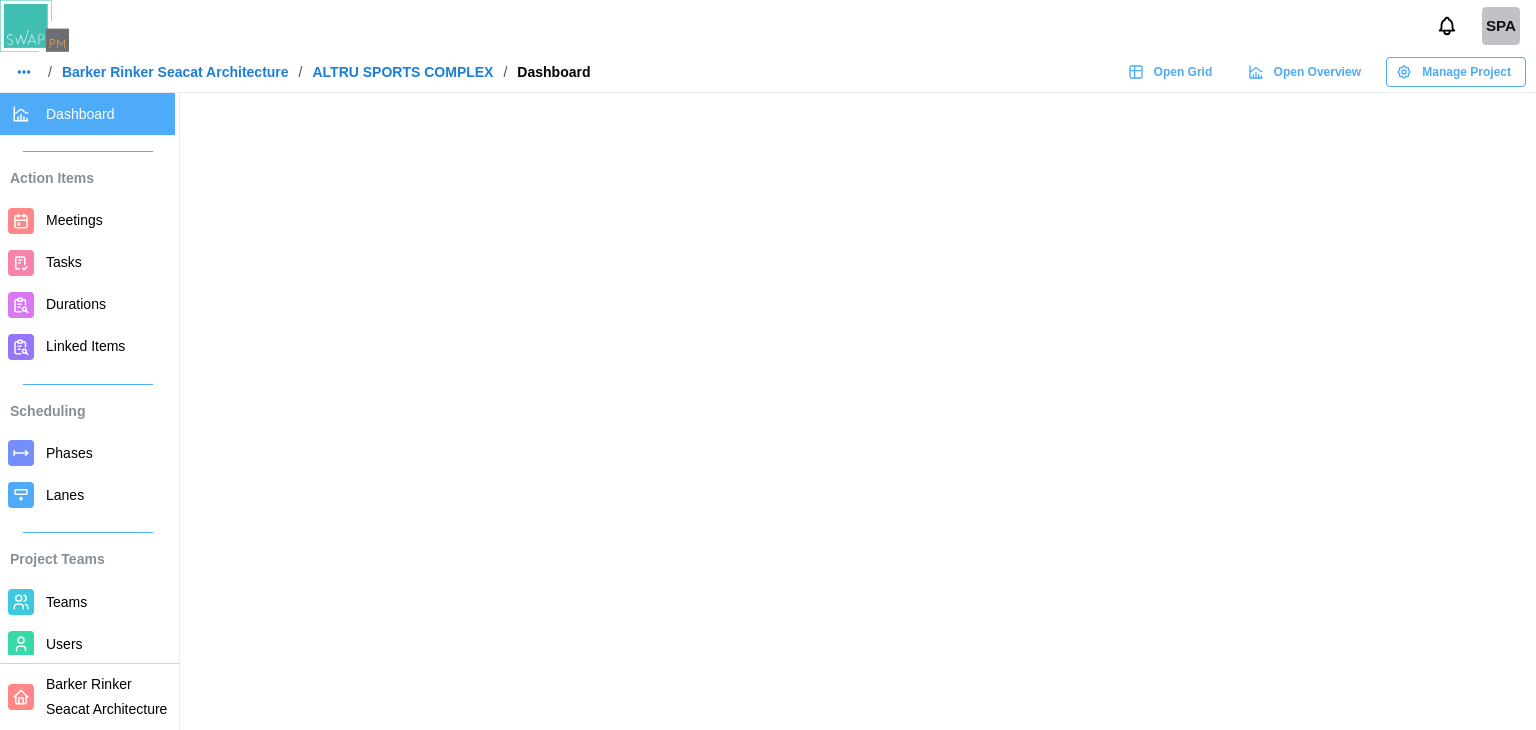 scroll, scrollTop: 0, scrollLeft: 0, axis: both 